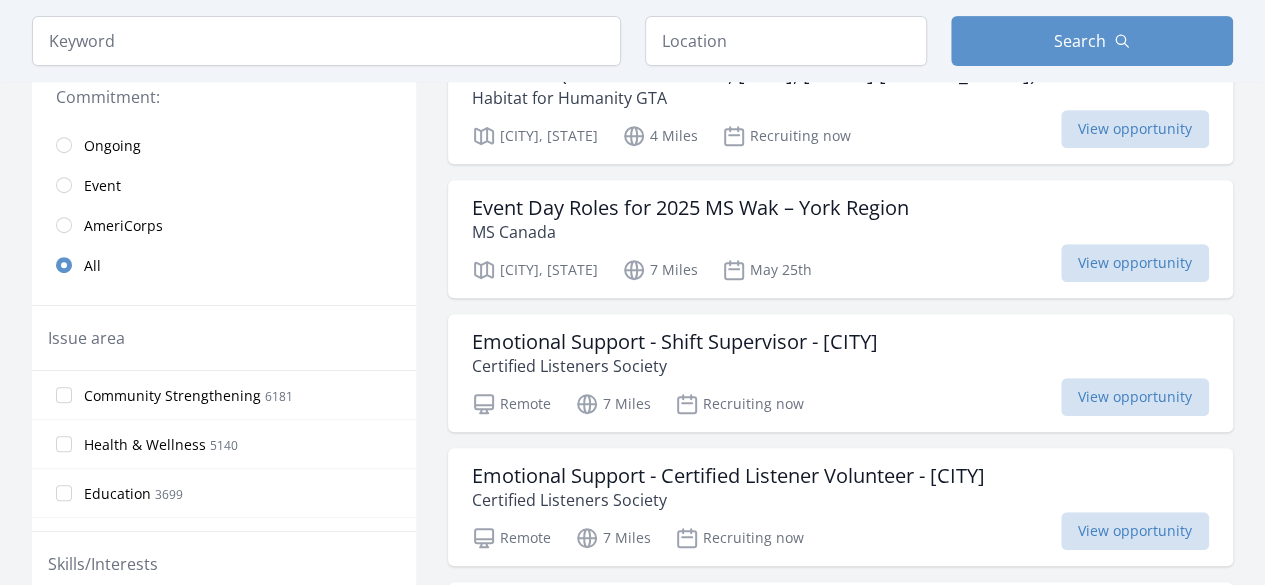 scroll, scrollTop: 394, scrollLeft: 0, axis: vertical 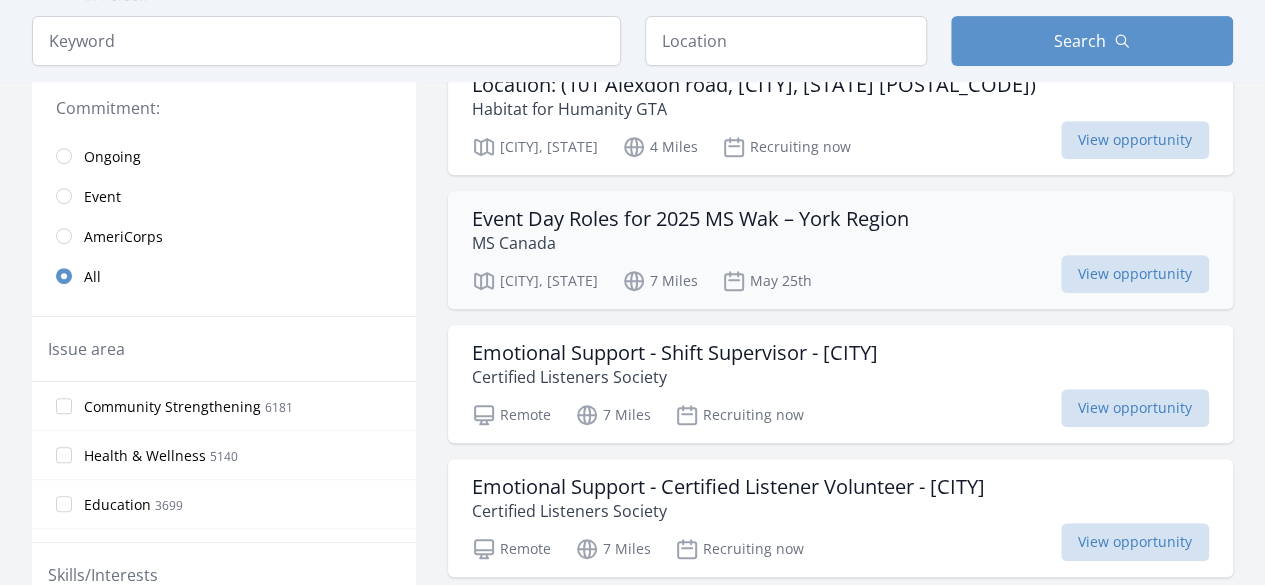 click on "Event Day Roles for 2025 MS Wak – York Region" at bounding box center [690, 219] 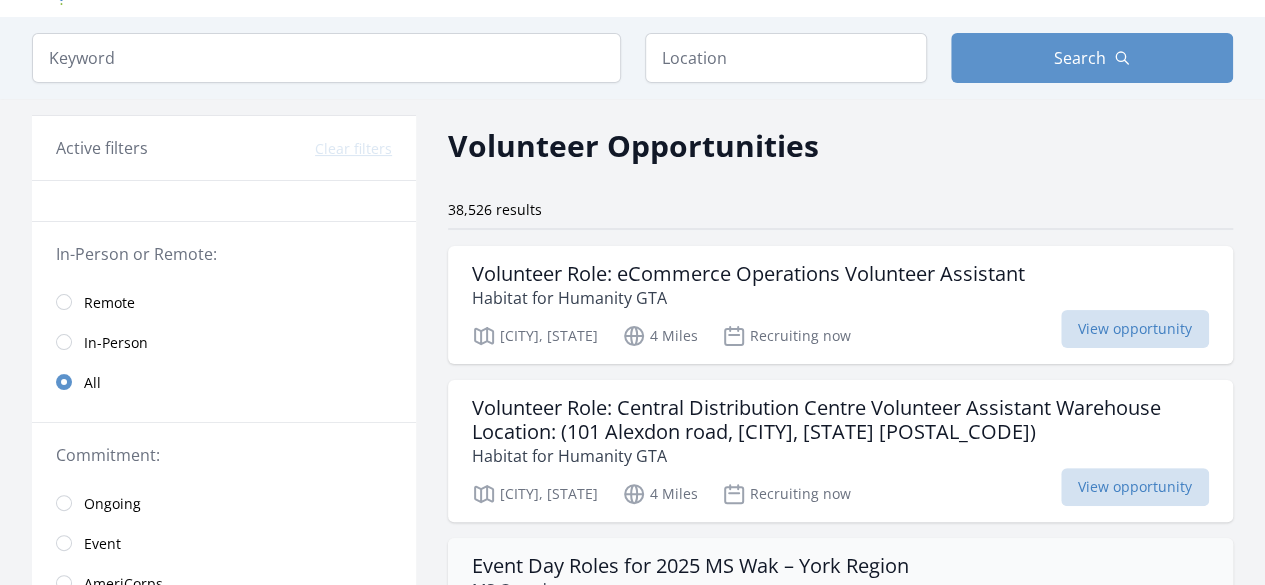 scroll, scrollTop: 46, scrollLeft: 0, axis: vertical 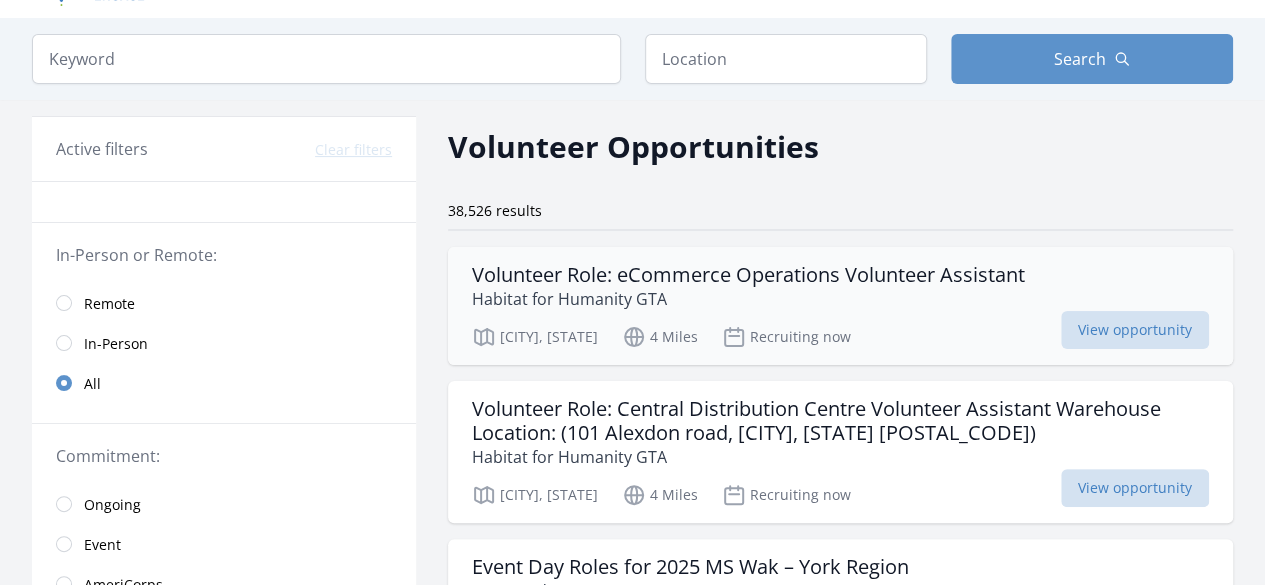 click on "Habitat for Humanity GTA" at bounding box center (748, 299) 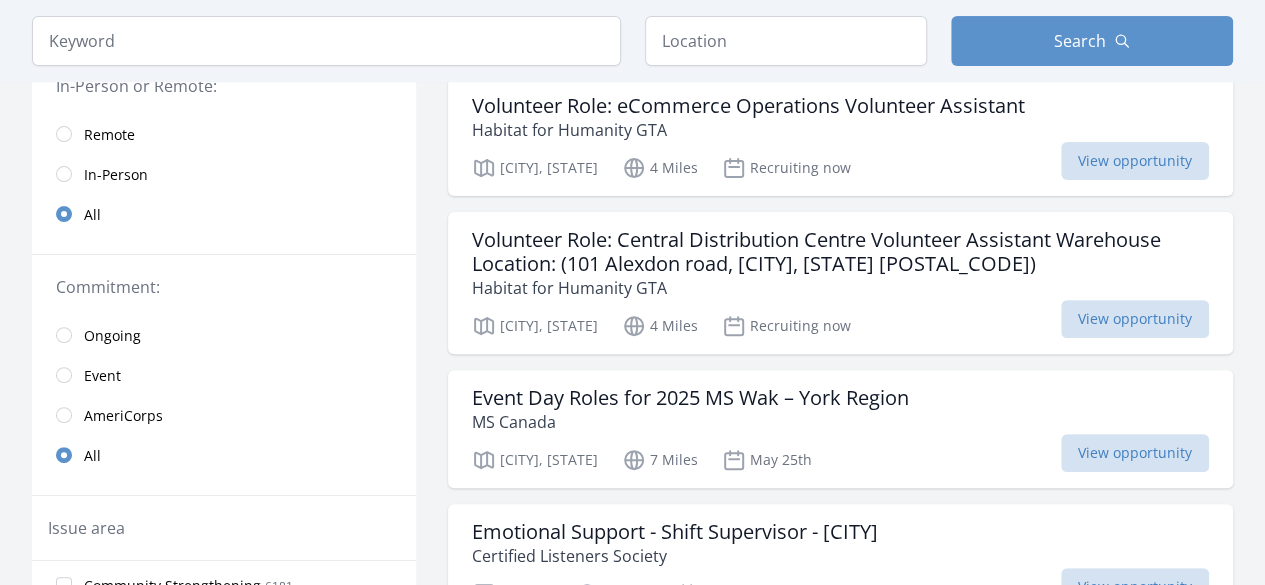 scroll, scrollTop: 235, scrollLeft: 0, axis: vertical 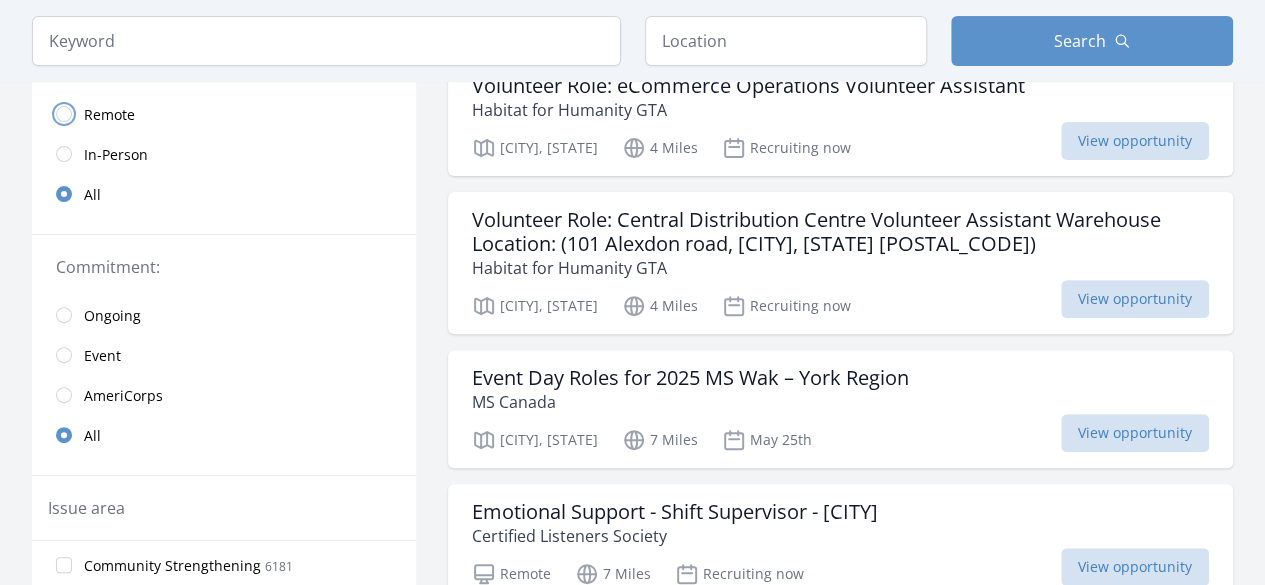 click at bounding box center (64, 114) 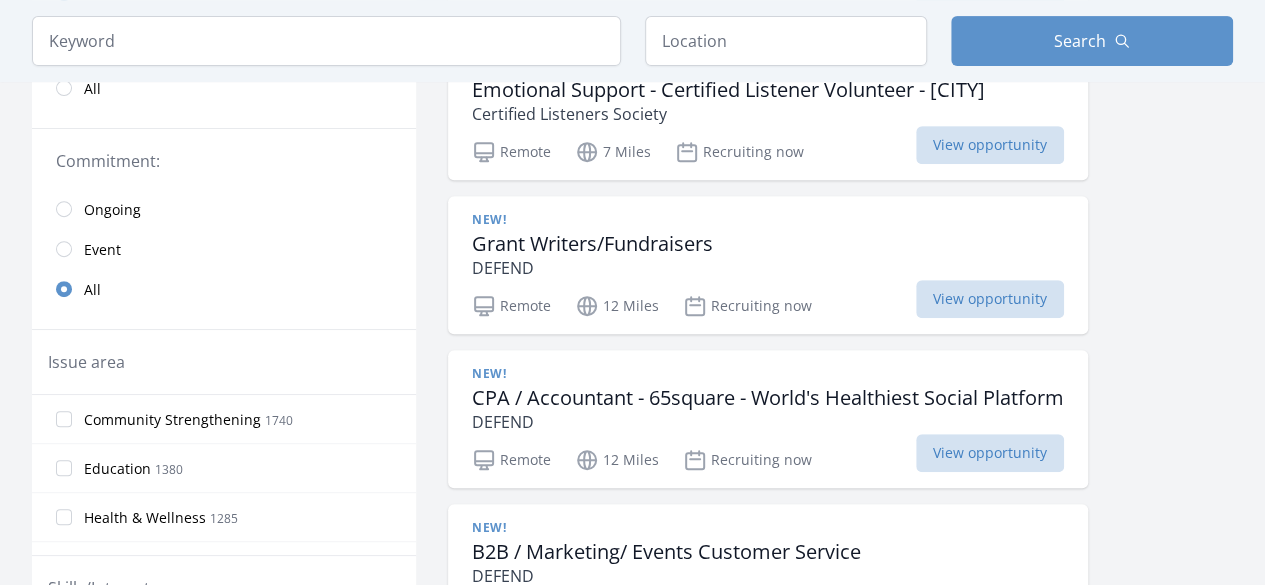scroll, scrollTop: 368, scrollLeft: 0, axis: vertical 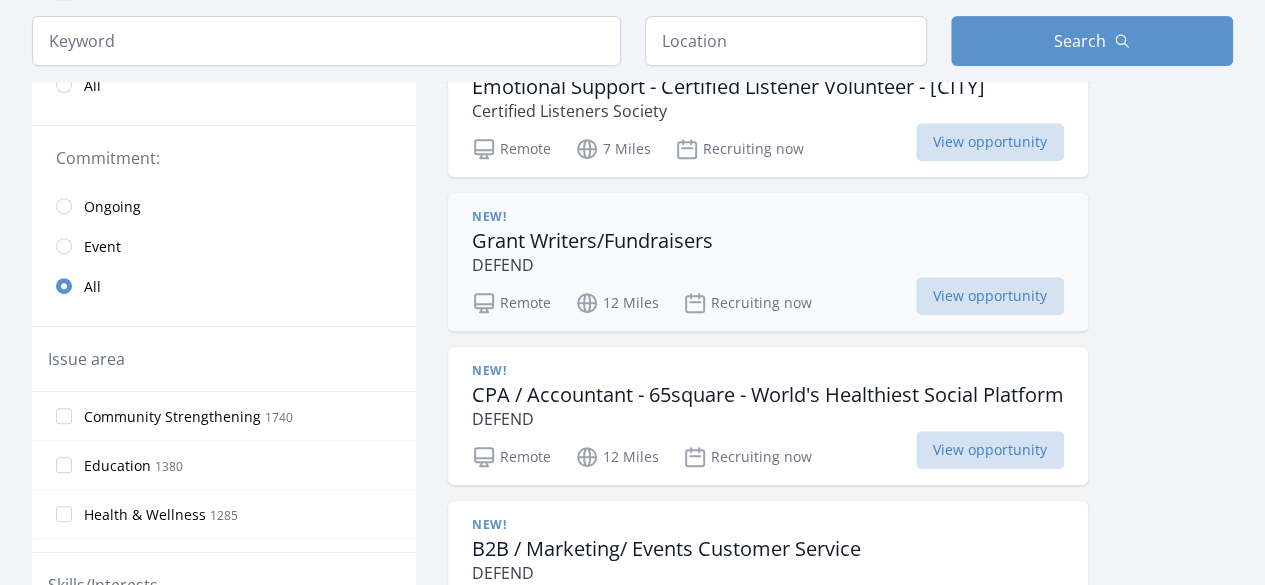 click on "Grant Writers/Fundraisers" at bounding box center [592, 241] 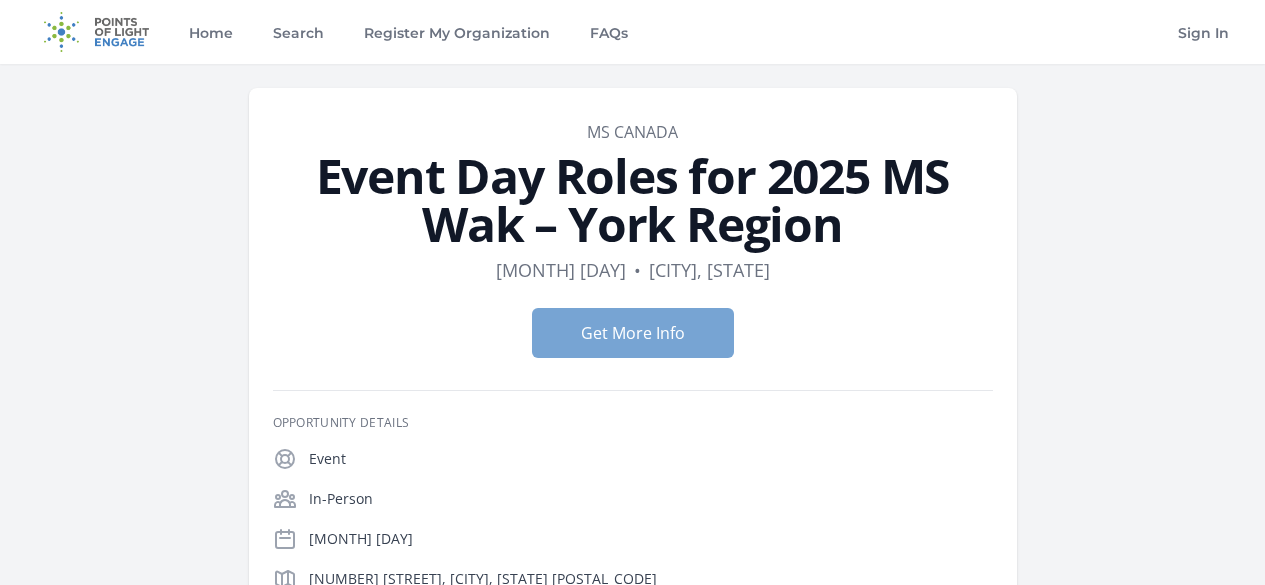 scroll, scrollTop: 0, scrollLeft: 0, axis: both 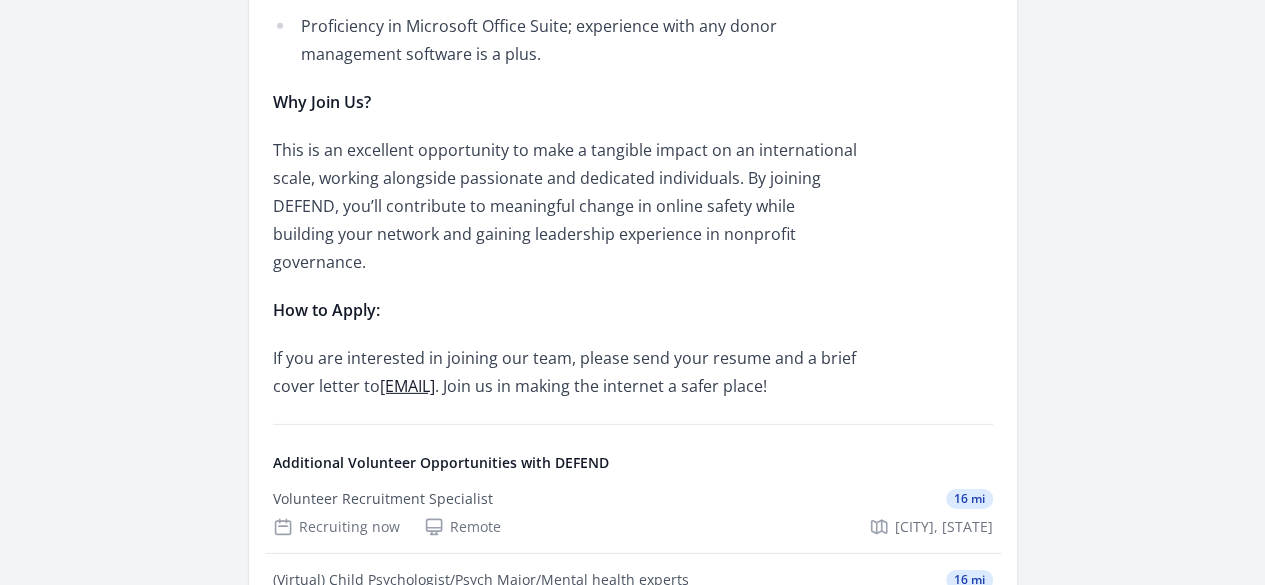 click on "Volunteer Recruitment Specialist
16 mi
Recruiting now
Remote
Toronto, ON" at bounding box center [0, 0] 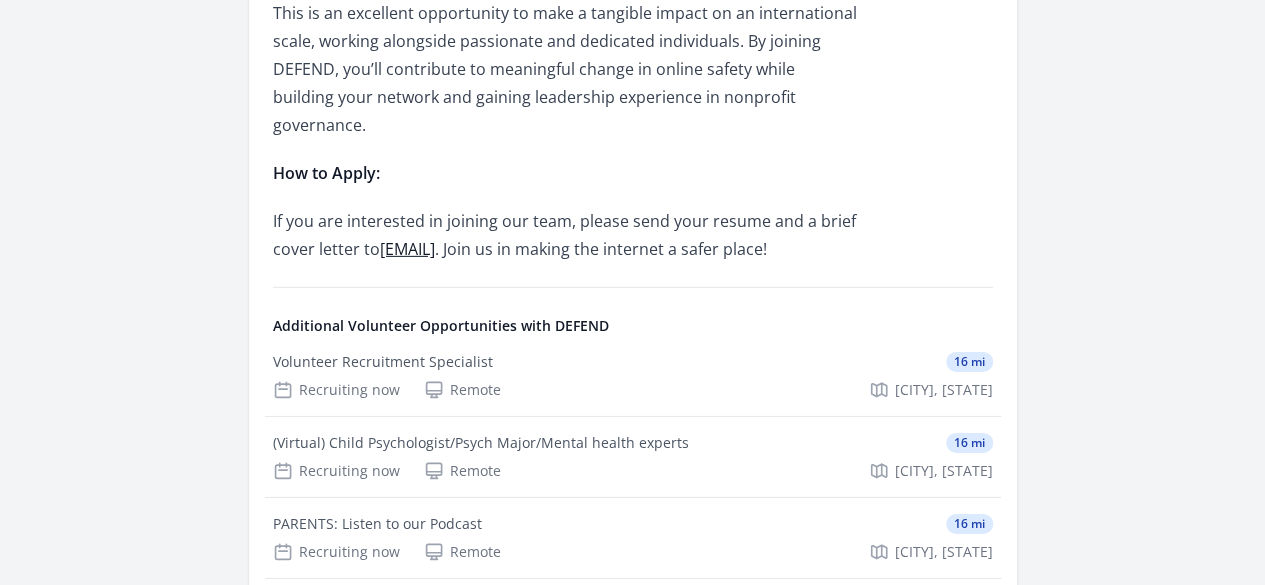 scroll, scrollTop: 2993, scrollLeft: 0, axis: vertical 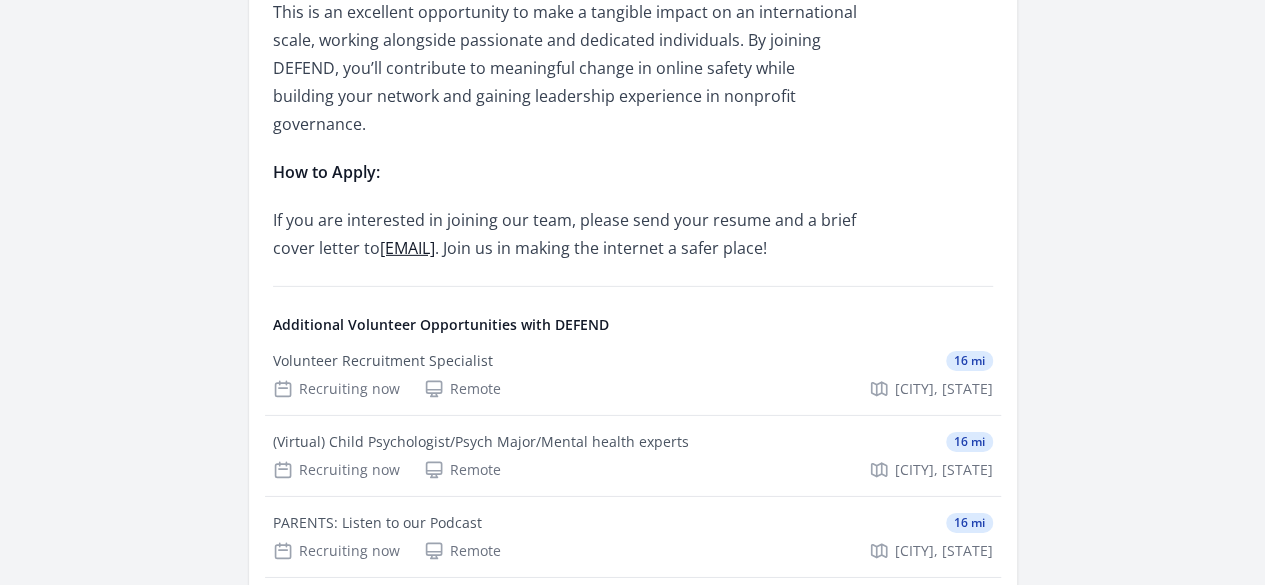 click on "Marketing Cold Calls w/Cash BONUS (Willing to train)" at bounding box center (0, 0) 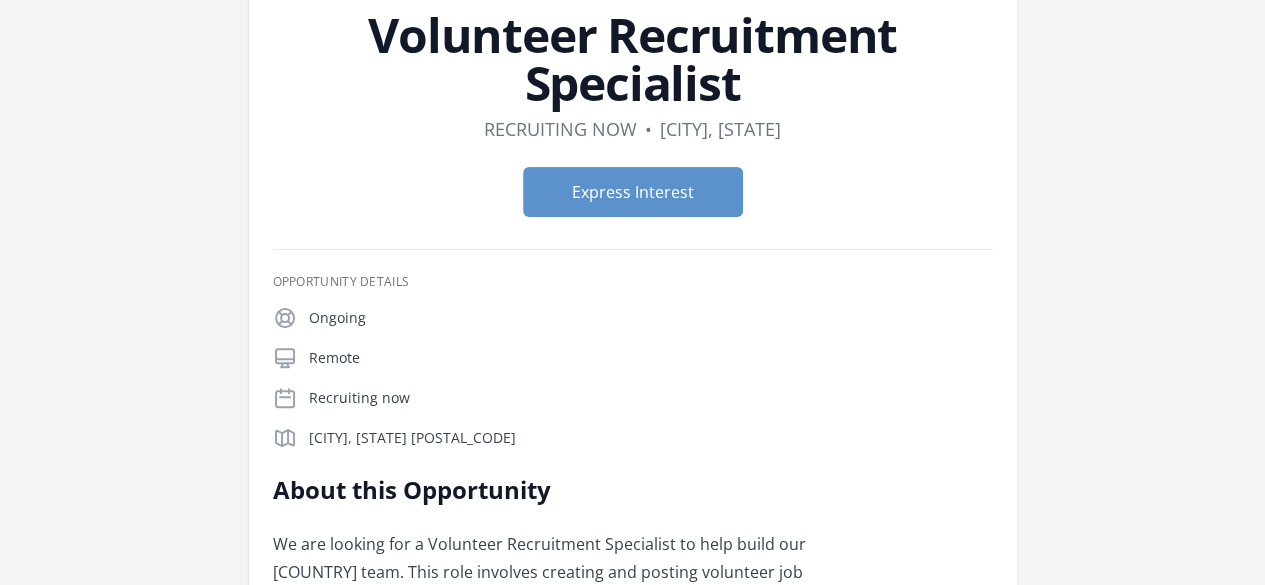 scroll, scrollTop: 143, scrollLeft: 0, axis: vertical 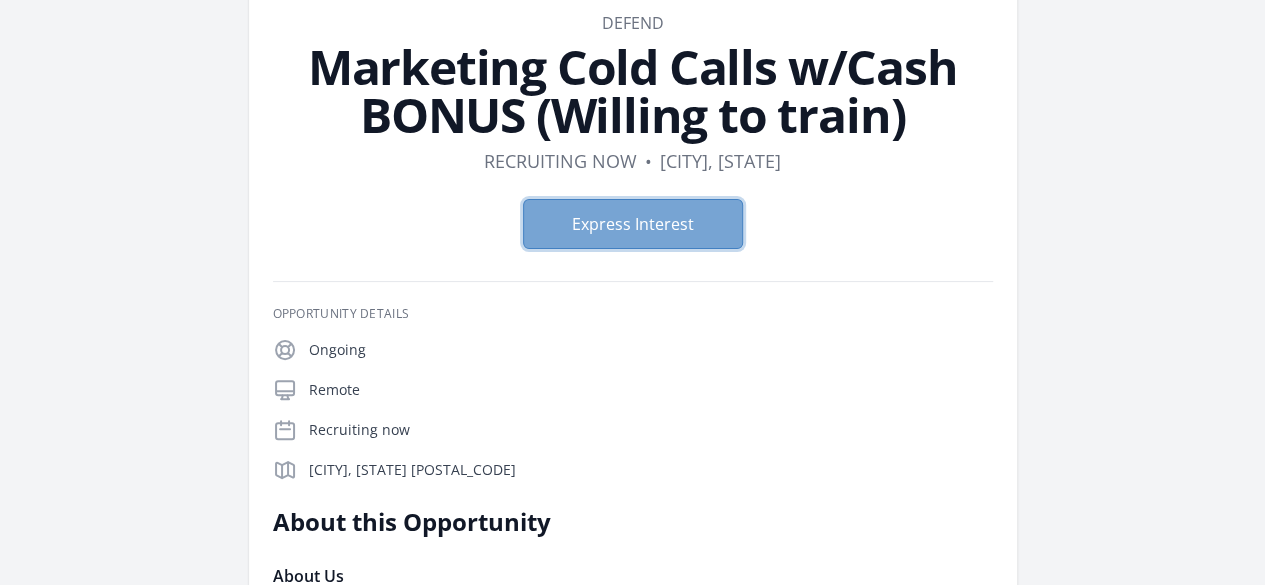 click on "Express Interest" at bounding box center [633, 224] 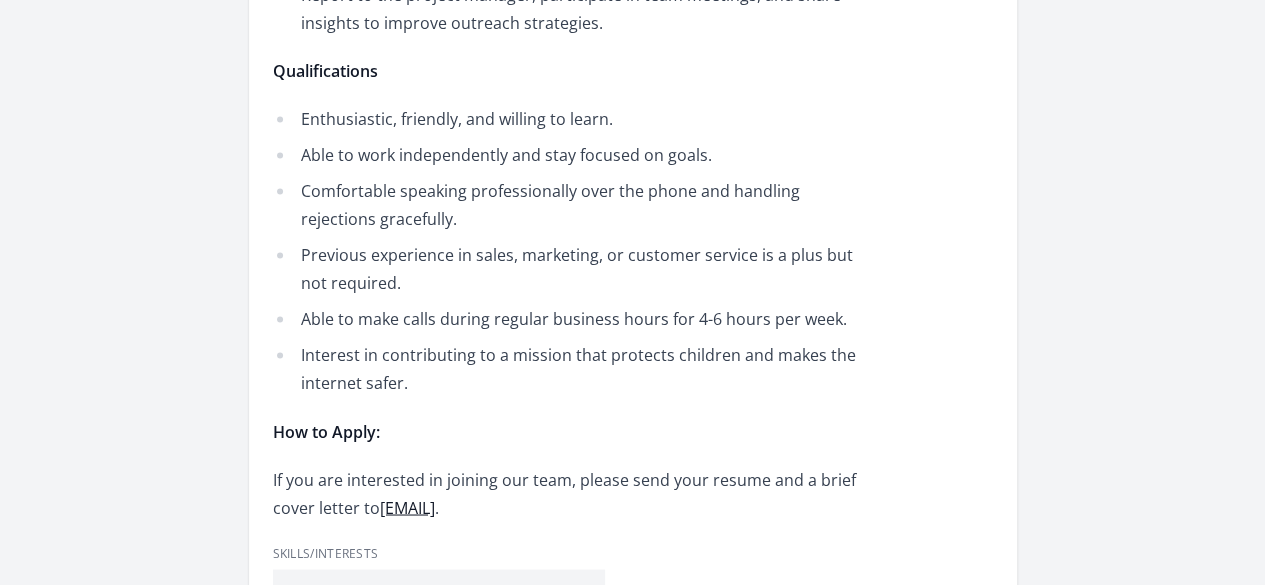 scroll, scrollTop: 1484, scrollLeft: 0, axis: vertical 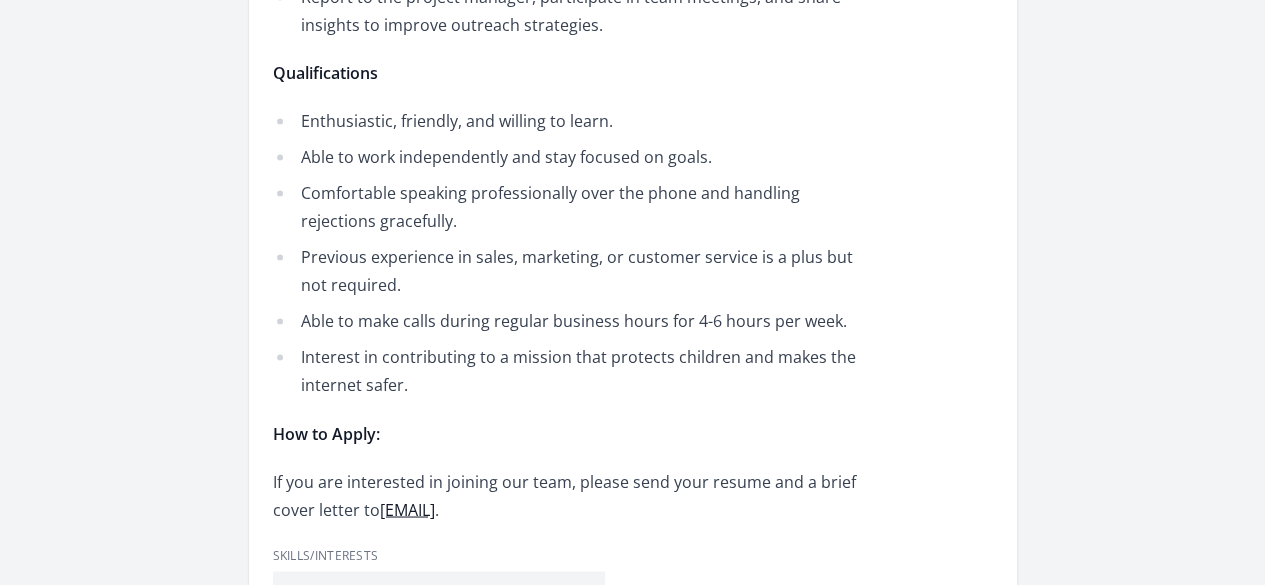 drag, startPoint x: 710, startPoint y: 309, endPoint x: 364, endPoint y: 216, distance: 358.2806 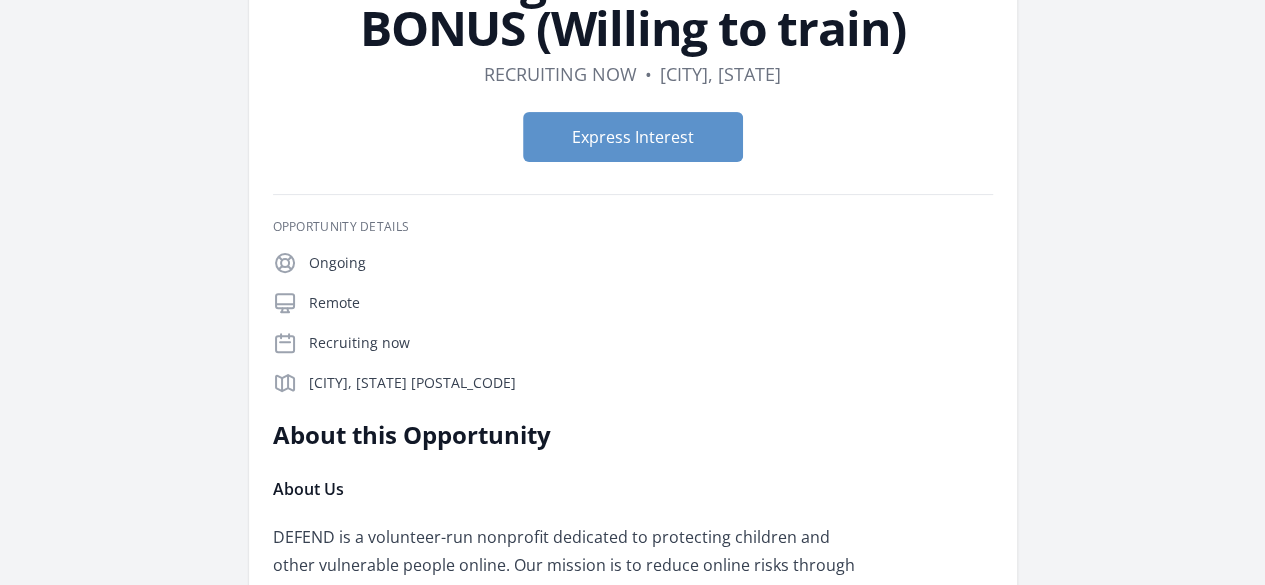 scroll, scrollTop: 0, scrollLeft: 0, axis: both 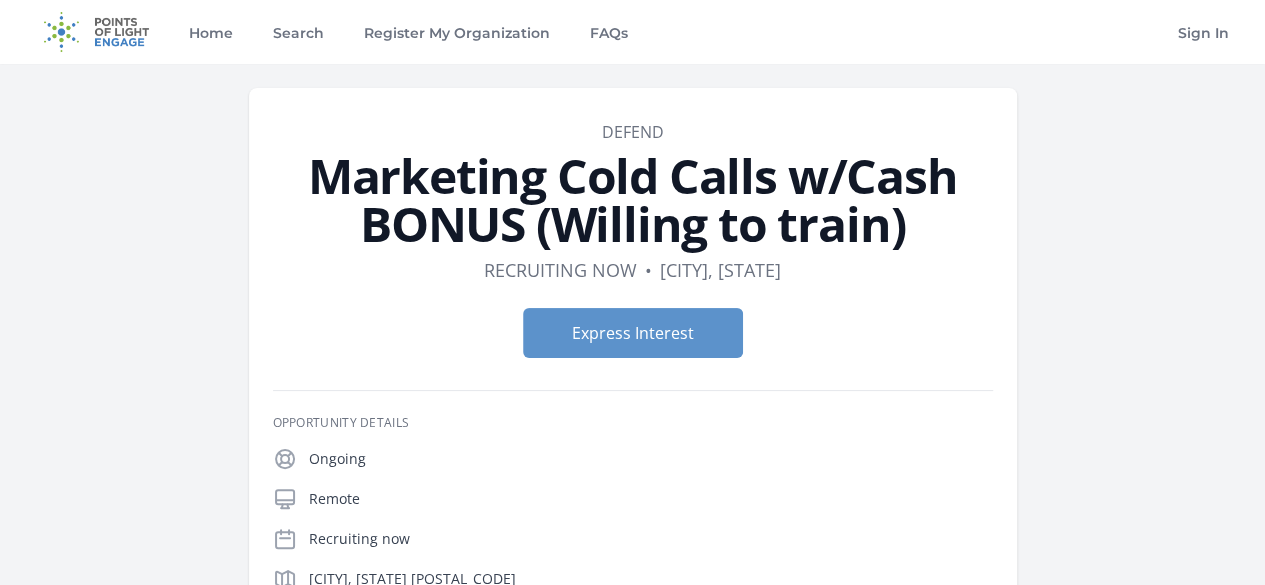 drag, startPoint x: 547, startPoint y: 192, endPoint x: 398, endPoint y: 409, distance: 263.22995 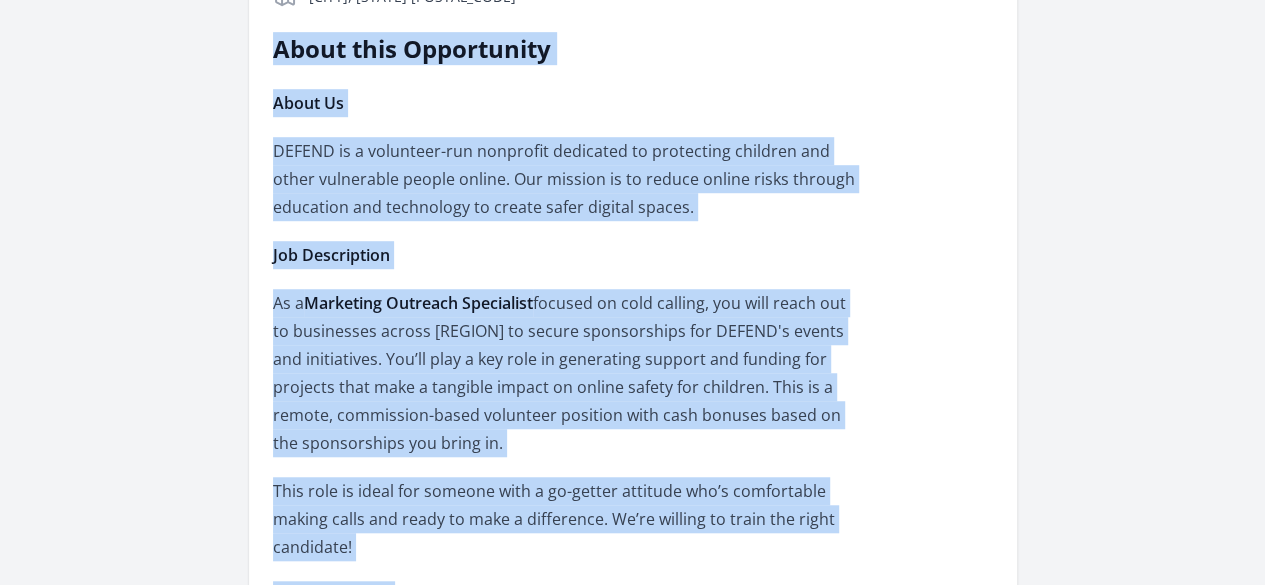 scroll, scrollTop: 583, scrollLeft: 0, axis: vertical 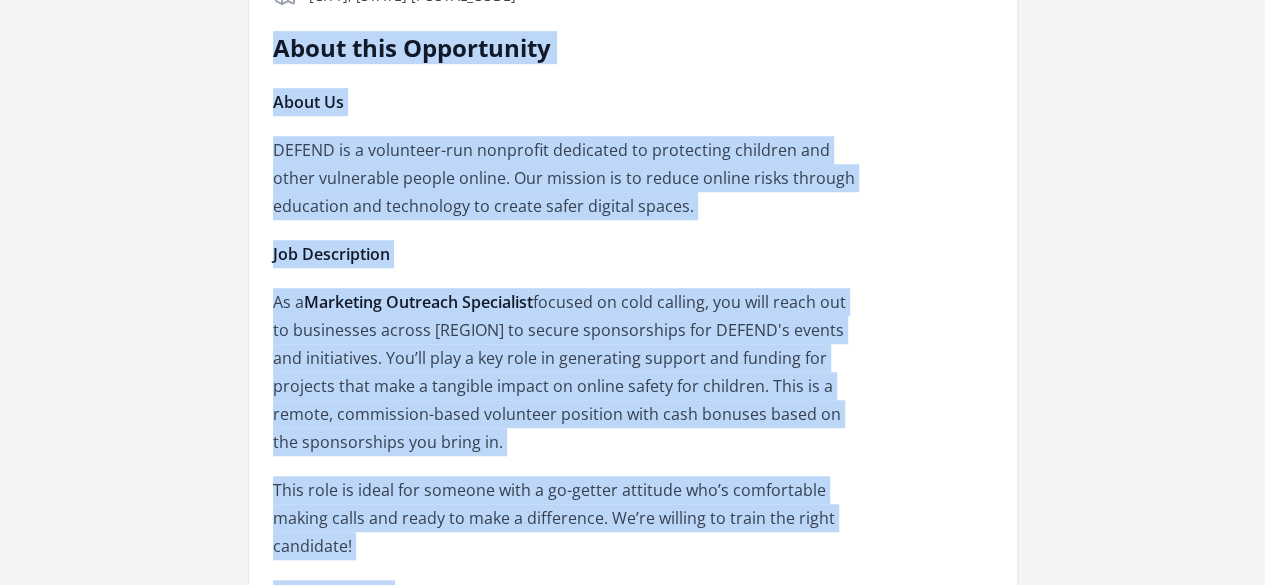 click on "This role is ideal for someone with a go-getter attitude who’s comfortable making calls and ready to make a difference. We’re willing to train the right candidate!" at bounding box center (565, 518) 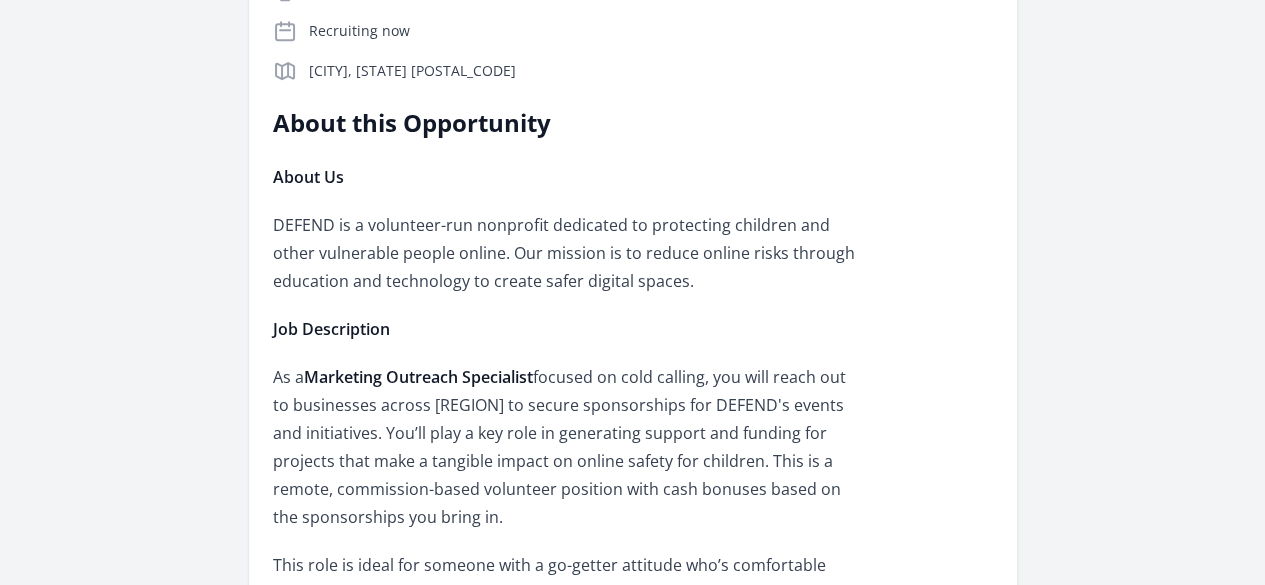 scroll, scrollTop: 504, scrollLeft: 0, axis: vertical 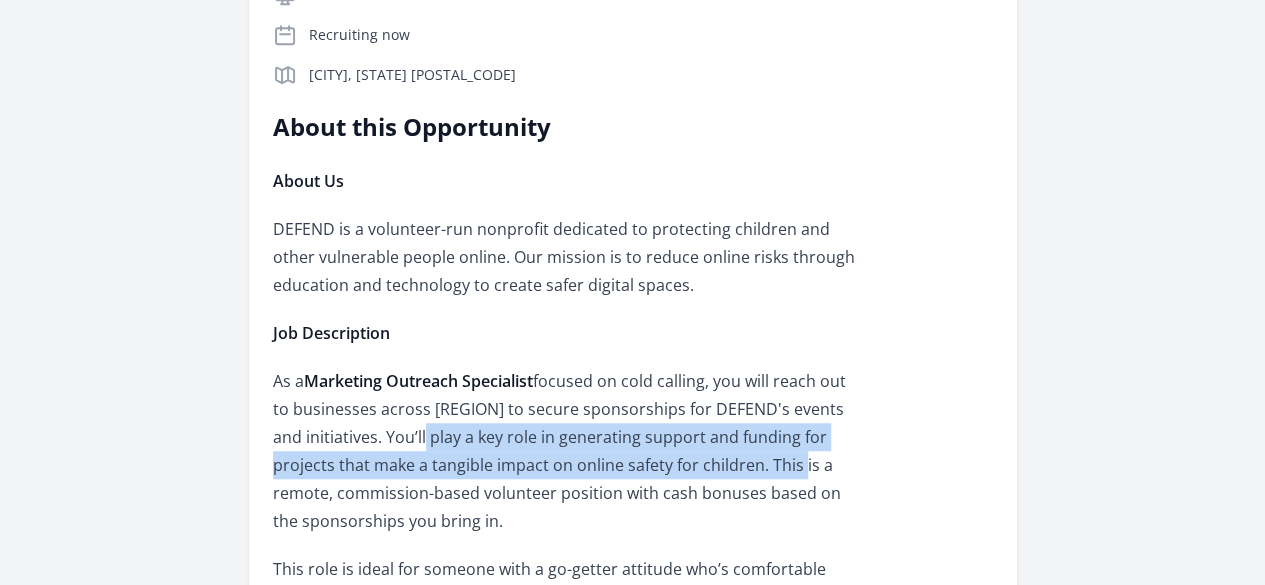 drag, startPoint x: 560, startPoint y: 236, endPoint x: 909, endPoint y: 251, distance: 349.3222 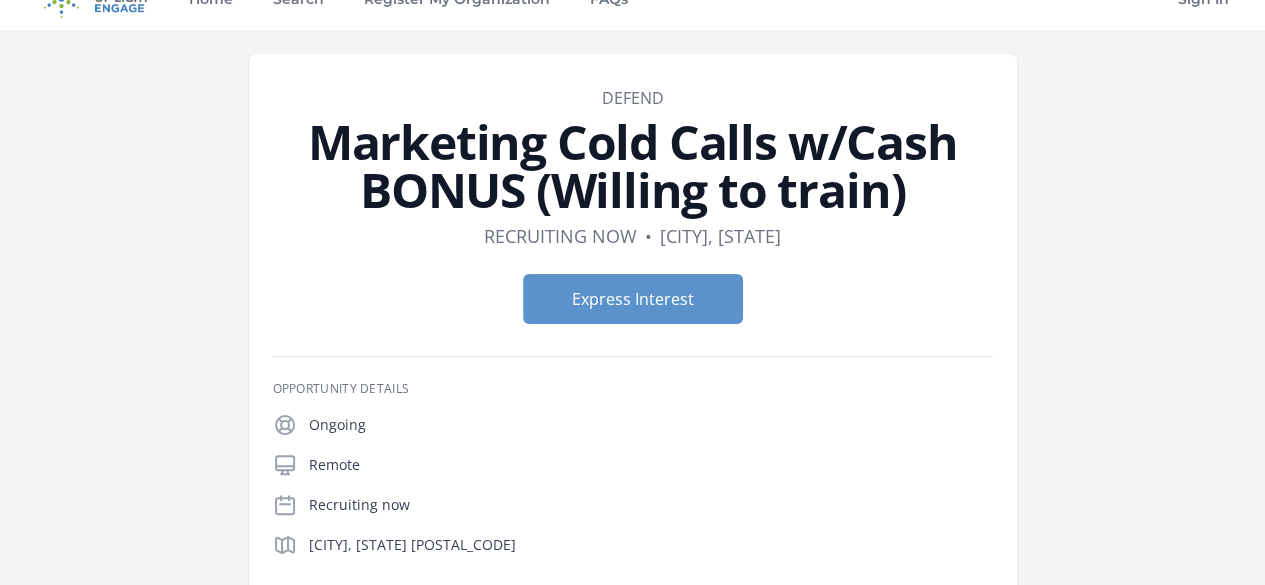 scroll, scrollTop: 0, scrollLeft: 0, axis: both 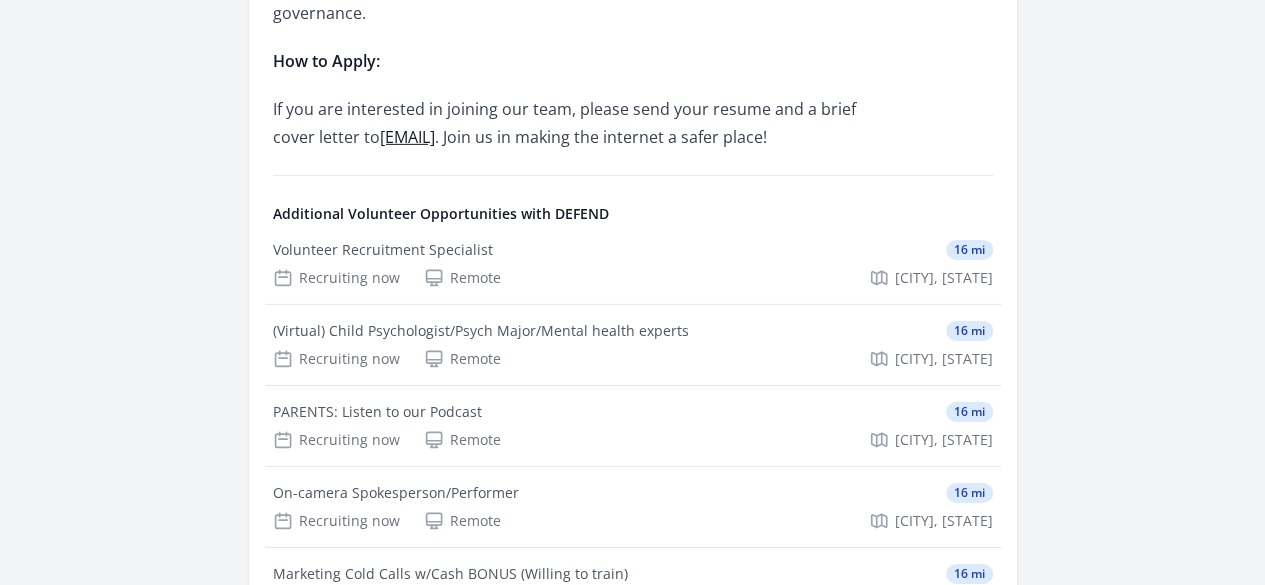 click on "See  more volunteer opportunities and learn more about DEFEND" at bounding box center [0, 0] 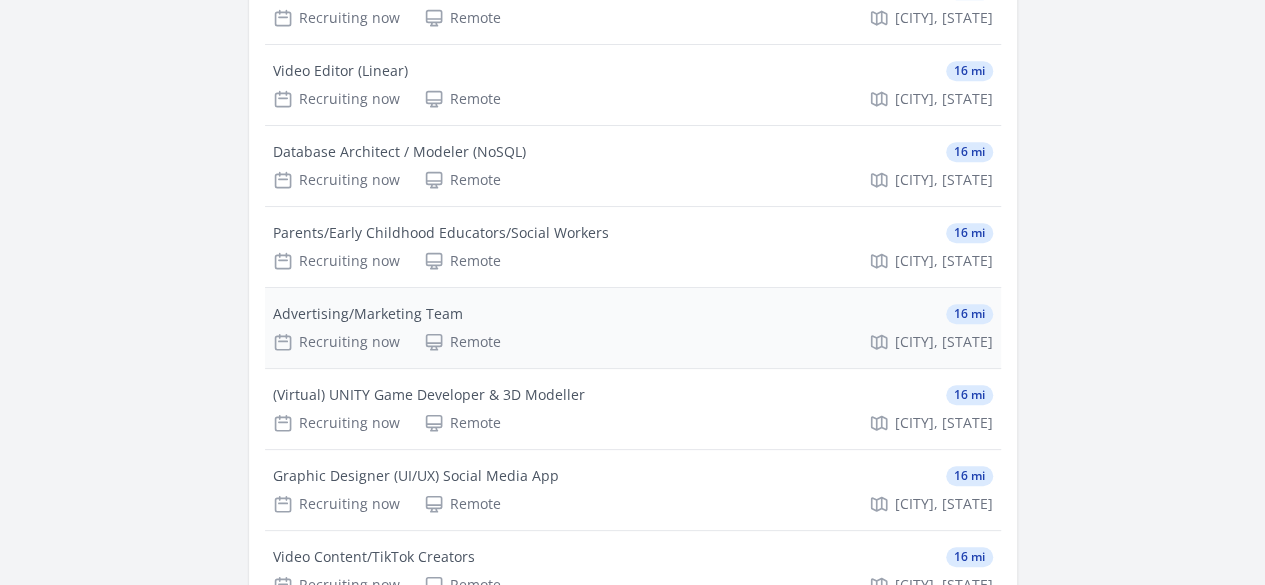 scroll, scrollTop: 506, scrollLeft: 0, axis: vertical 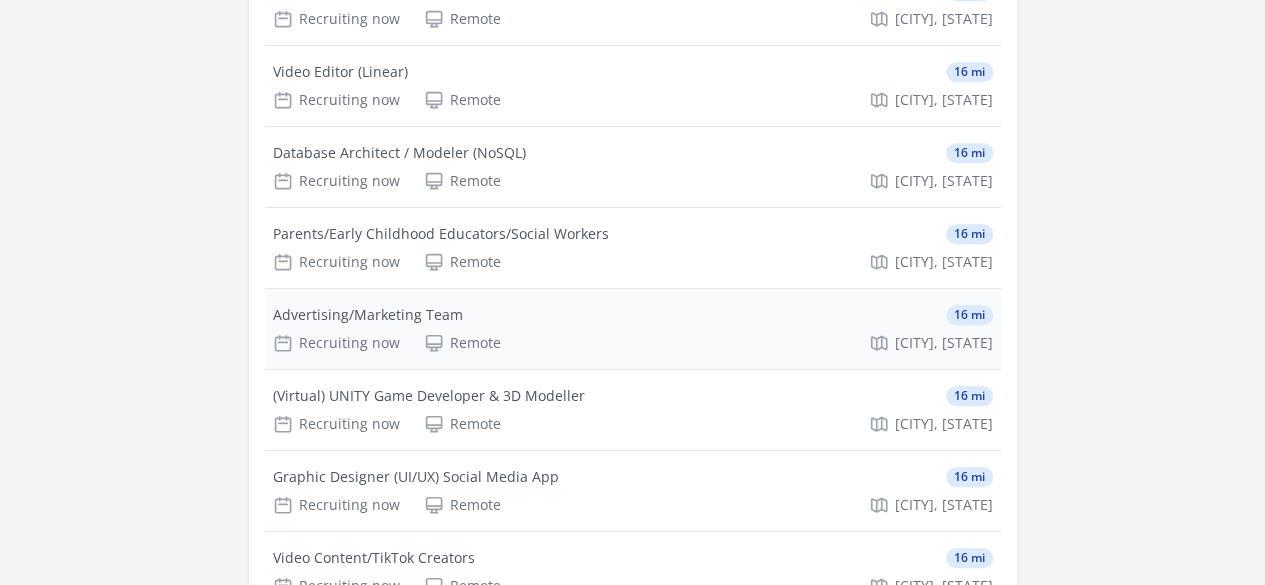 click on "Recruiting now
Remote
[CITY], [STATE]" at bounding box center [633, 343] 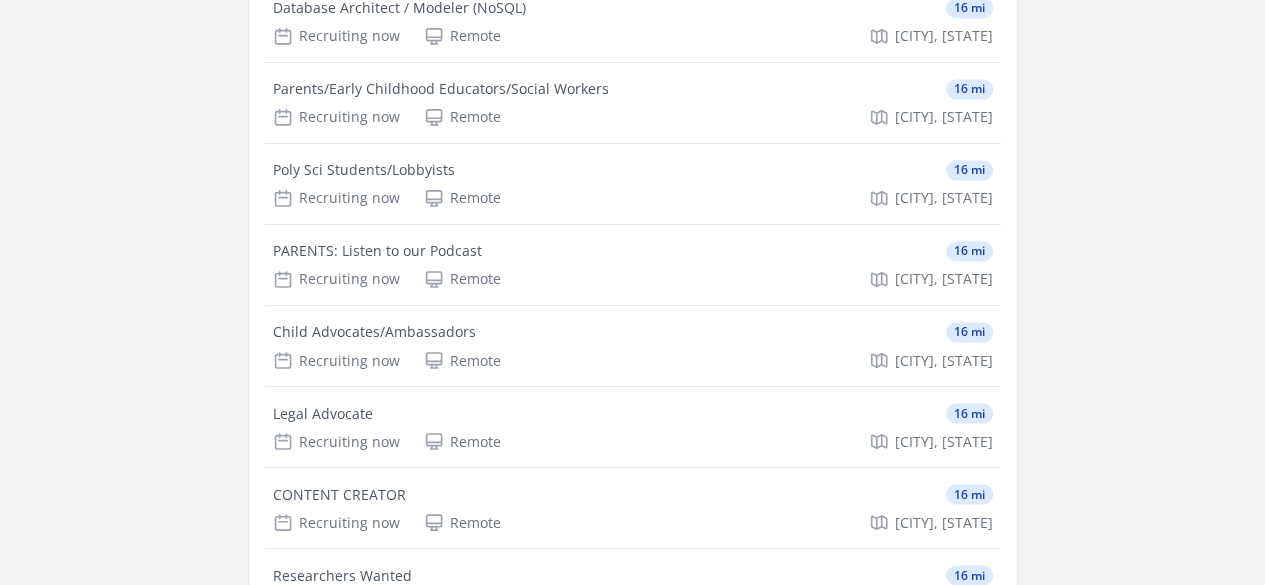 scroll, scrollTop: 1543, scrollLeft: 0, axis: vertical 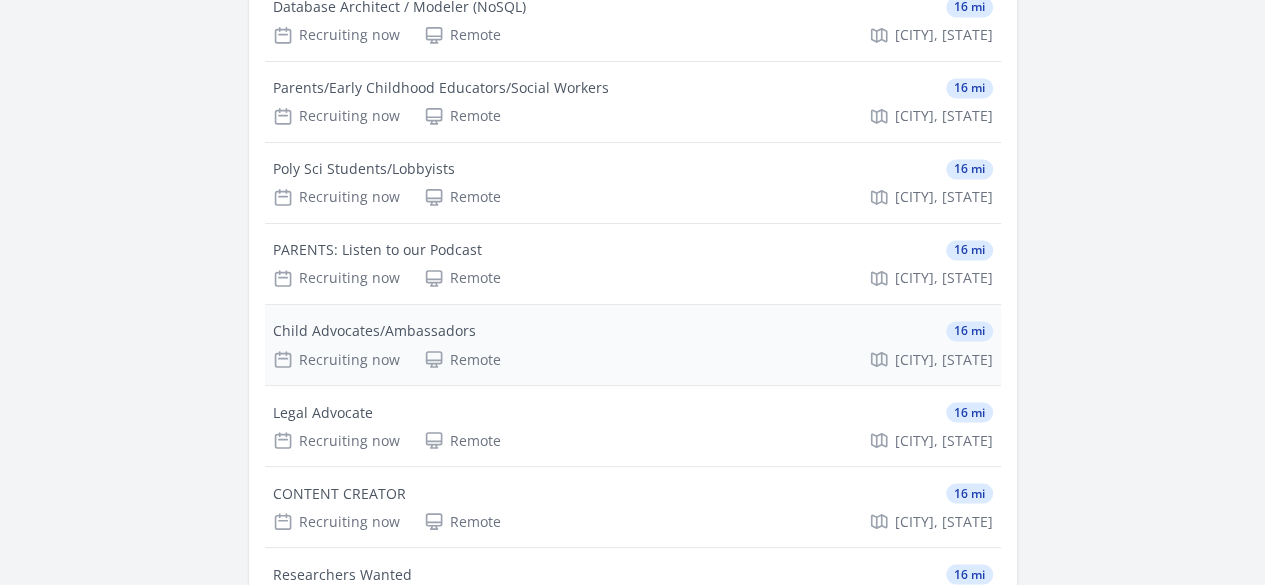click on "Child Advocates/Ambassadors" at bounding box center (374, 331) 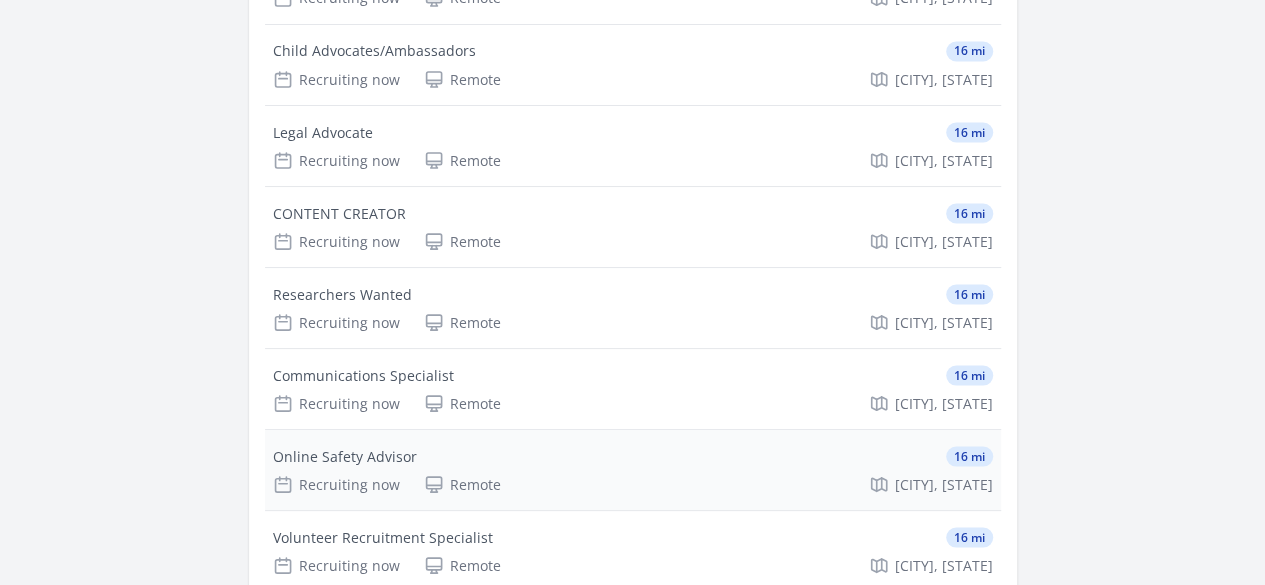 scroll, scrollTop: 1816, scrollLeft: 0, axis: vertical 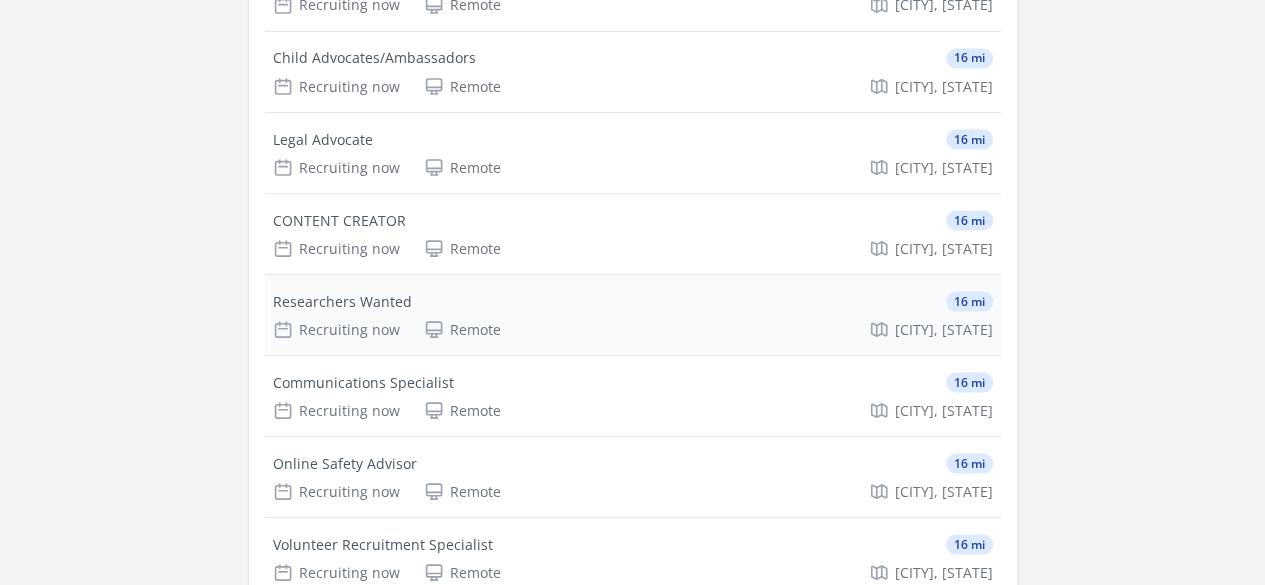 click on "Researchers Wanted" at bounding box center [342, 301] 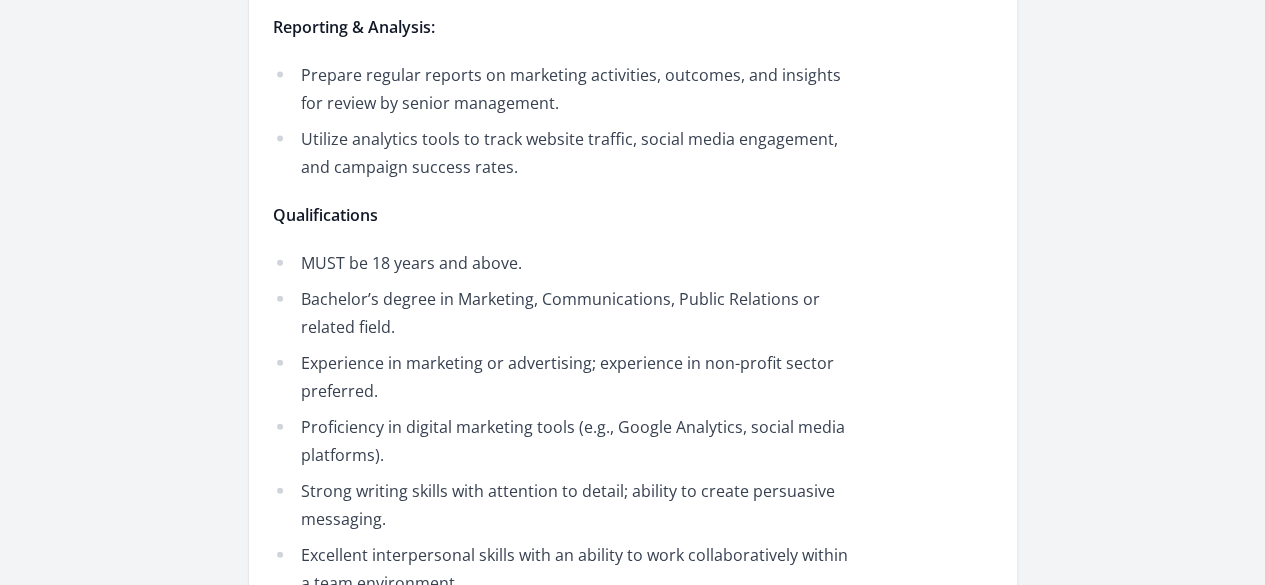 scroll, scrollTop: 2203, scrollLeft: 0, axis: vertical 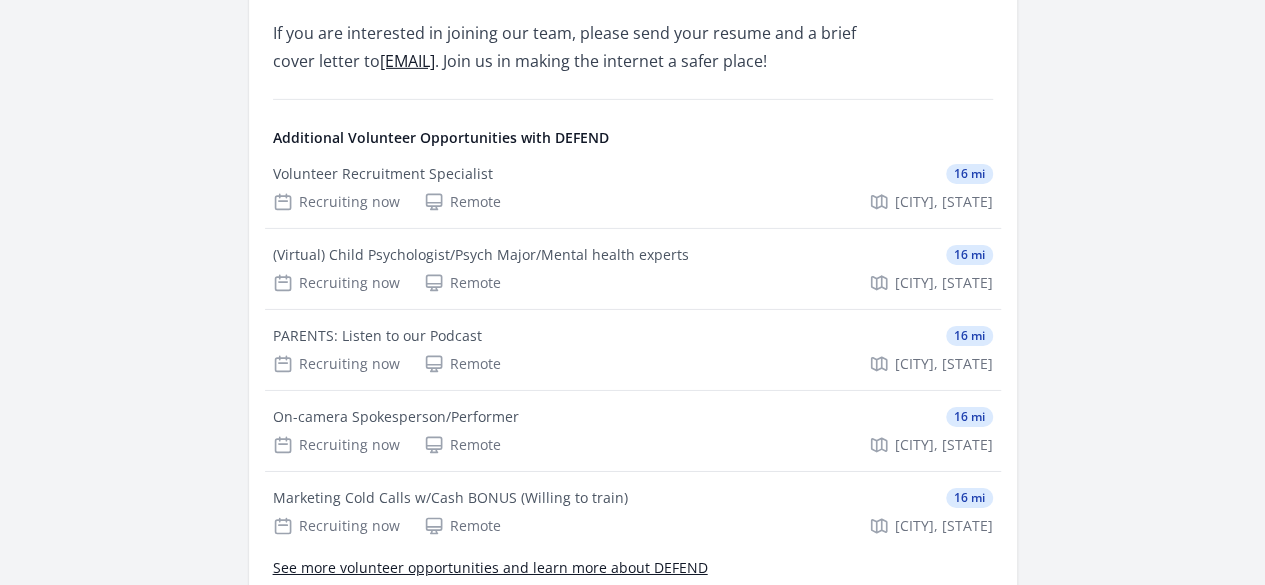 click on "See  more volunteer opportunities and learn more about DEFEND" at bounding box center [0, 0] 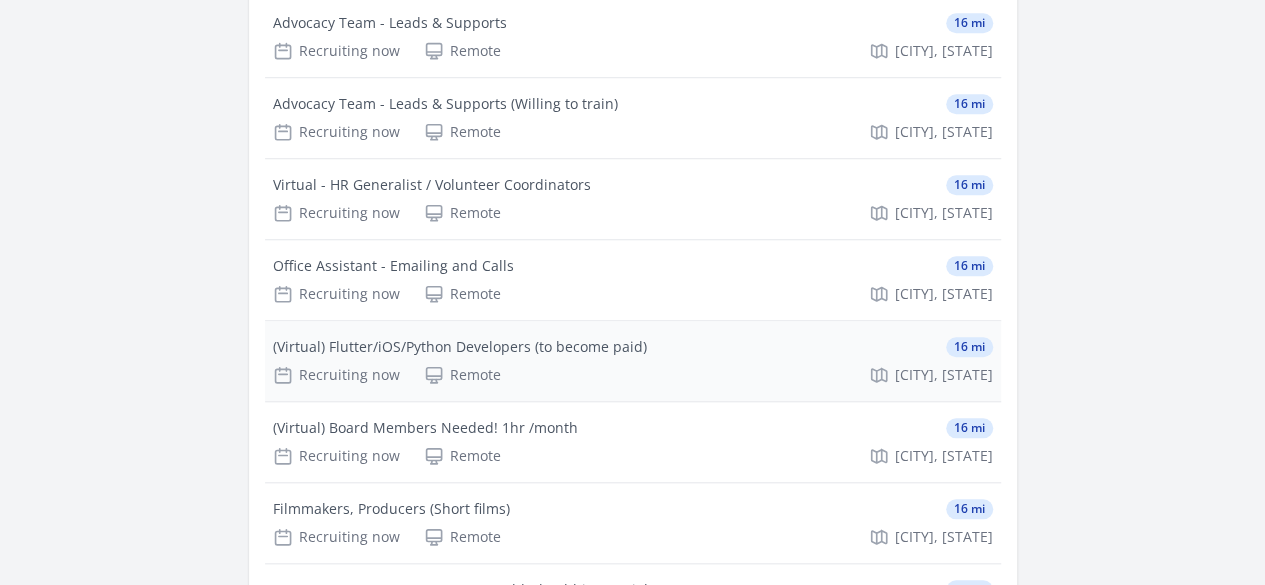 scroll, scrollTop: 4452, scrollLeft: 0, axis: vertical 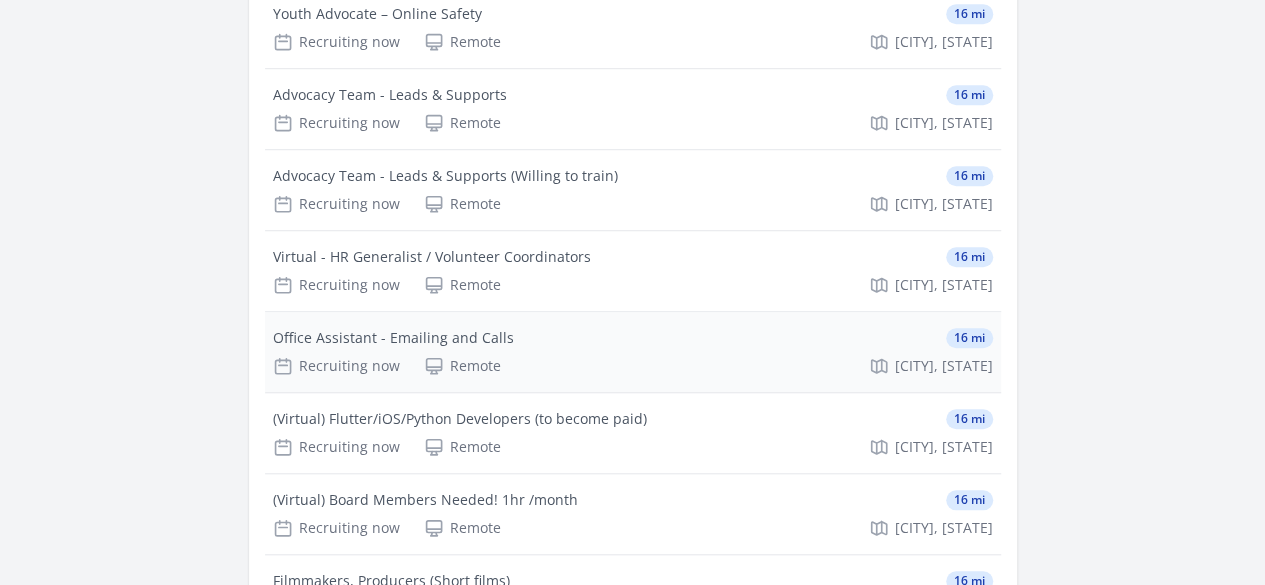 click on "Office Assistant - Emailing and Calls
16 mi" at bounding box center [633, 338] 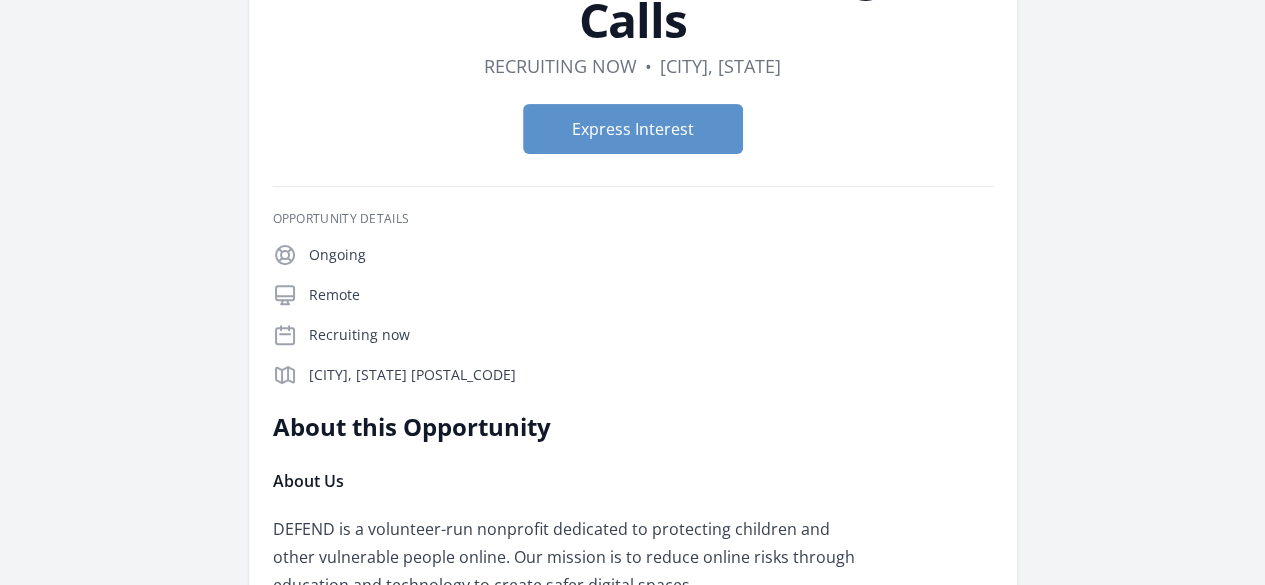 scroll, scrollTop: 203, scrollLeft: 0, axis: vertical 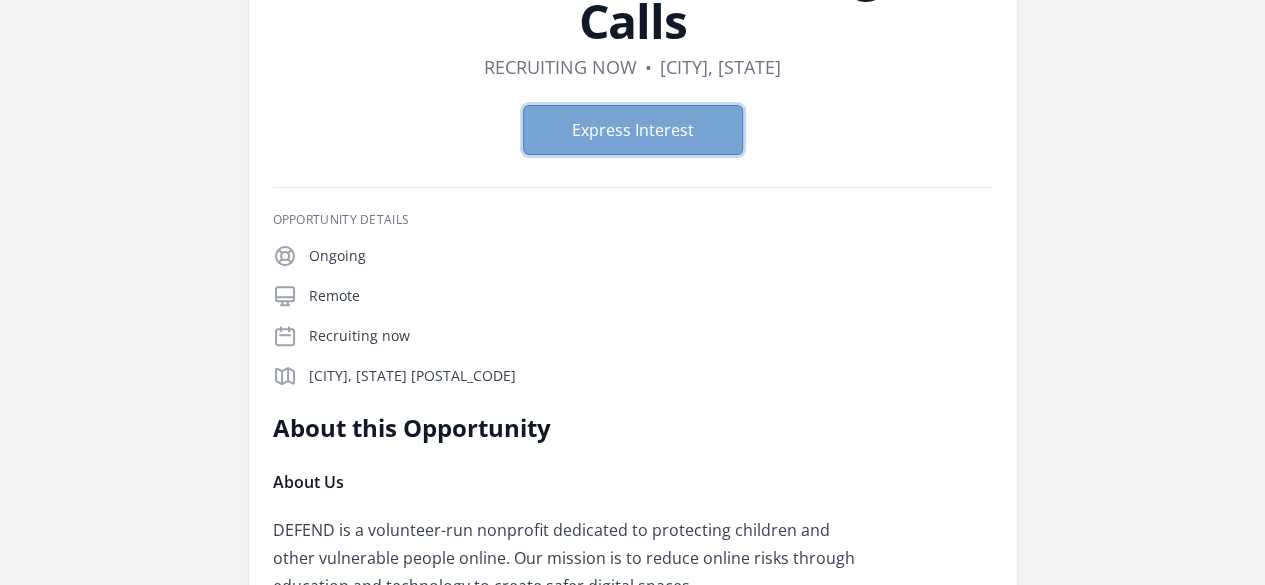 click on "Express Interest" at bounding box center [633, 130] 